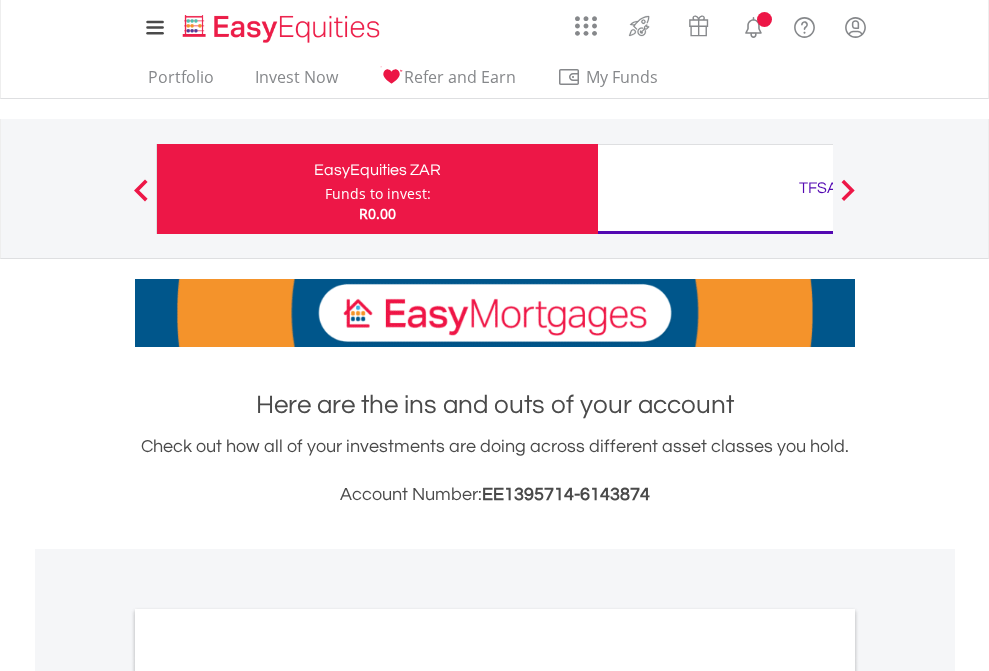 scroll, scrollTop: 0, scrollLeft: 0, axis: both 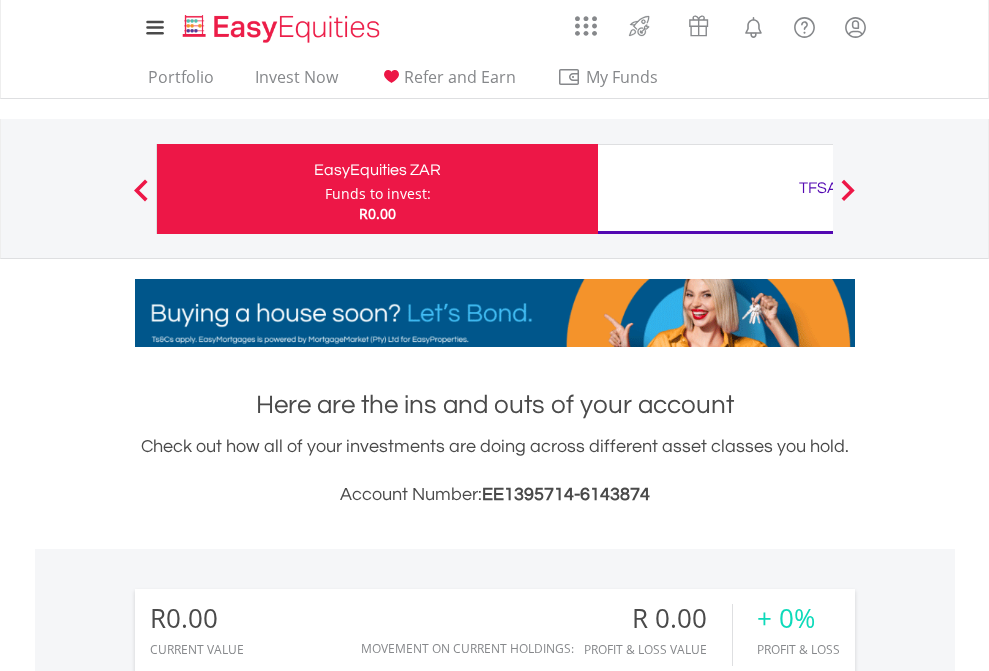 click on "Funds to invest:" at bounding box center (378, 194) 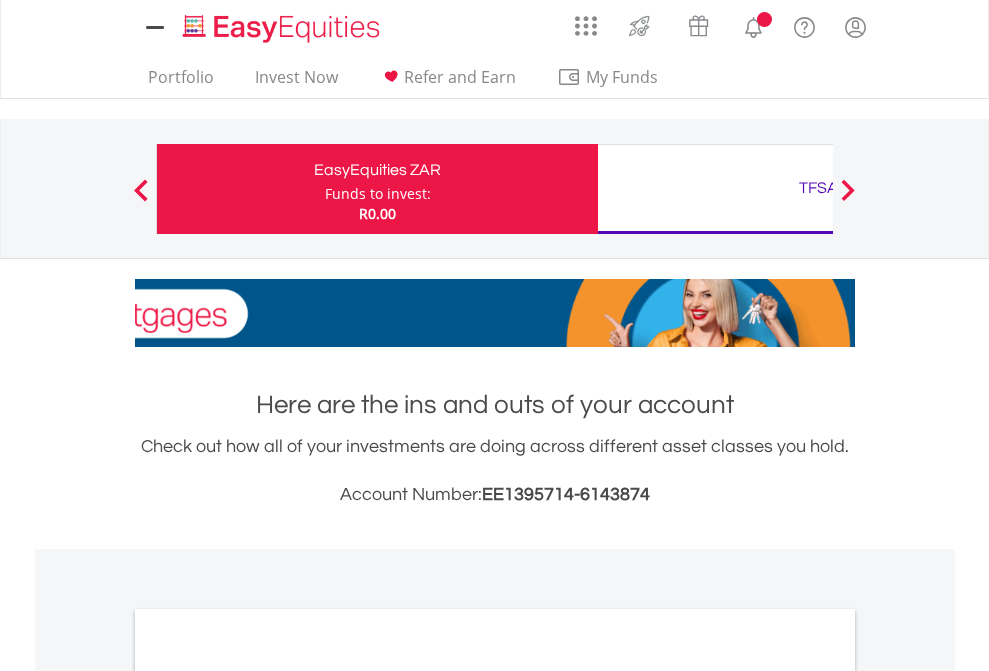 scroll, scrollTop: 0, scrollLeft: 0, axis: both 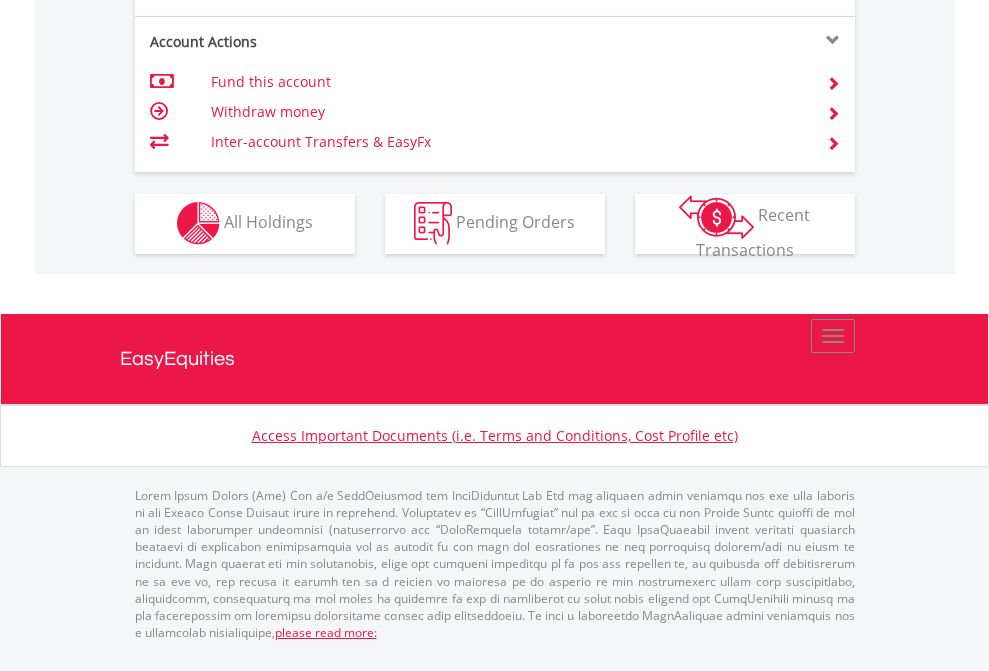 click on "Investment types" at bounding box center (706, -353) 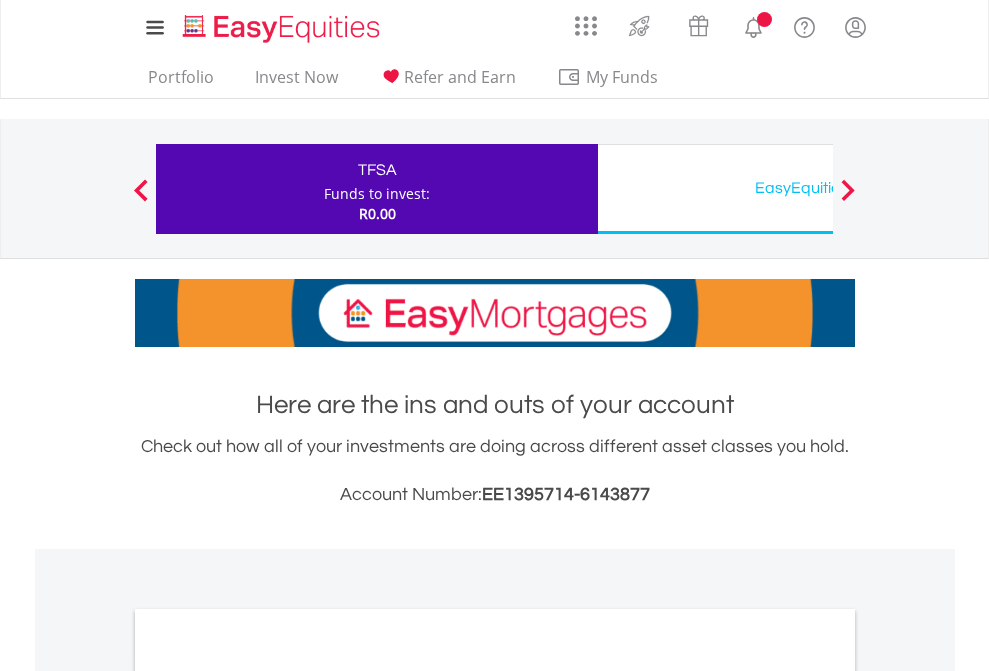 scroll, scrollTop: 0, scrollLeft: 0, axis: both 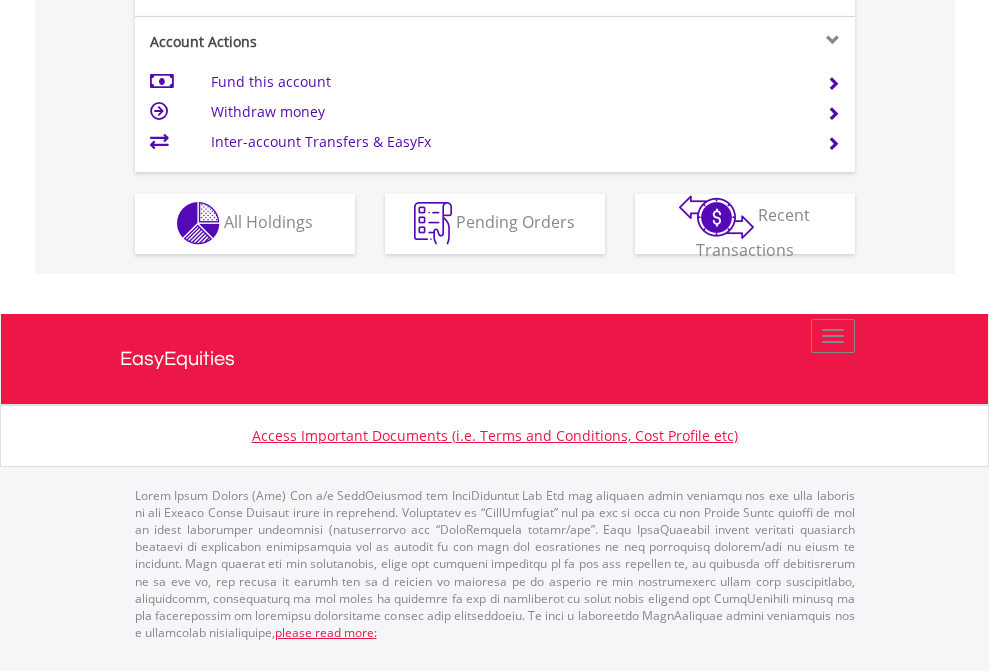 click on "Investment types" at bounding box center (706, -353) 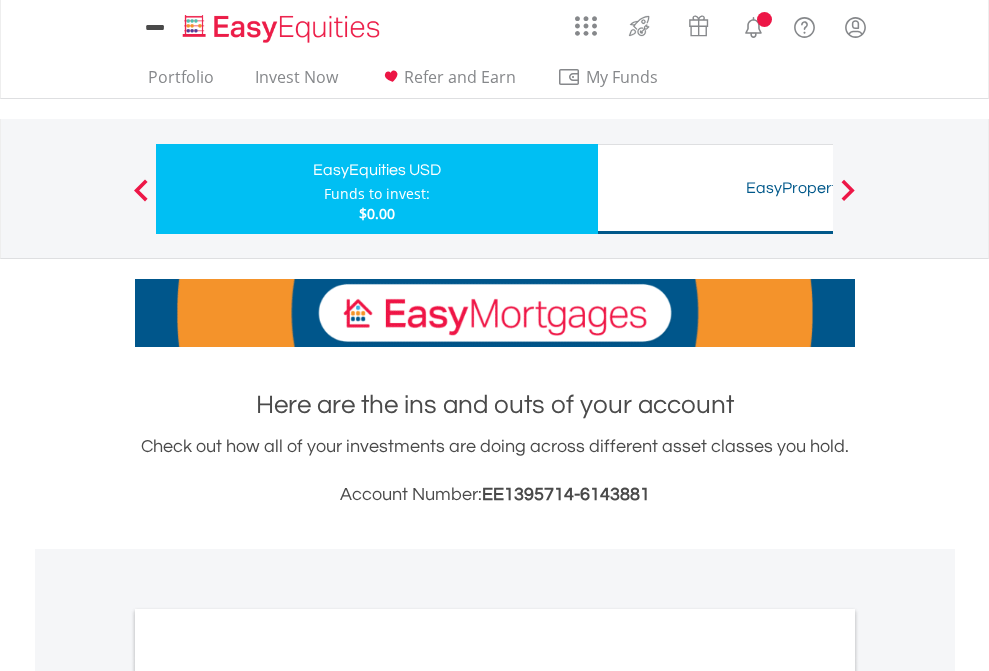 scroll, scrollTop: 0, scrollLeft: 0, axis: both 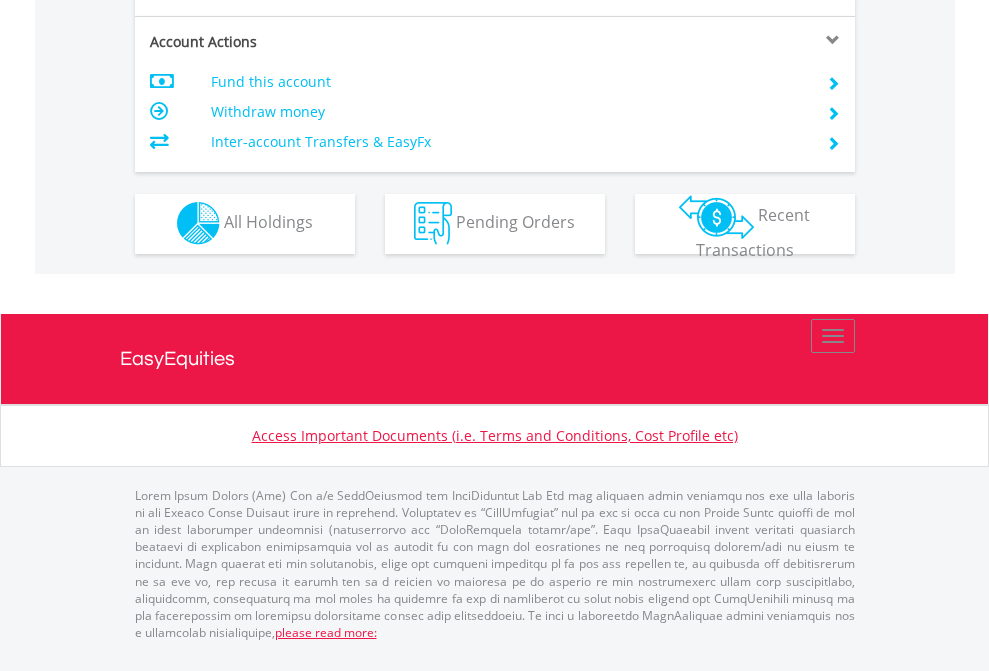 click on "Investment types" at bounding box center (706, -353) 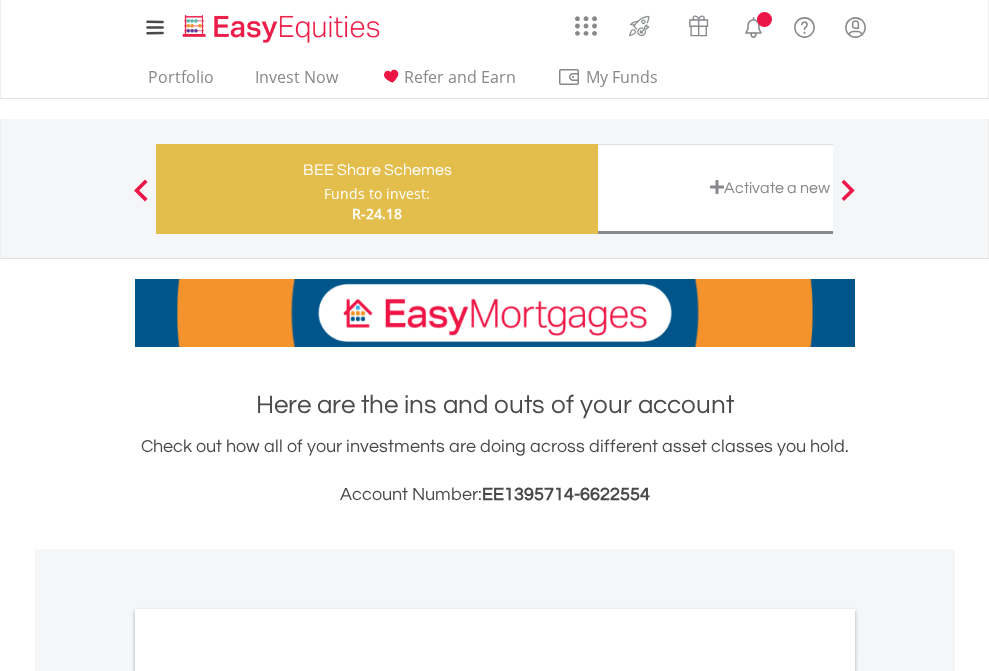 scroll, scrollTop: 0, scrollLeft: 0, axis: both 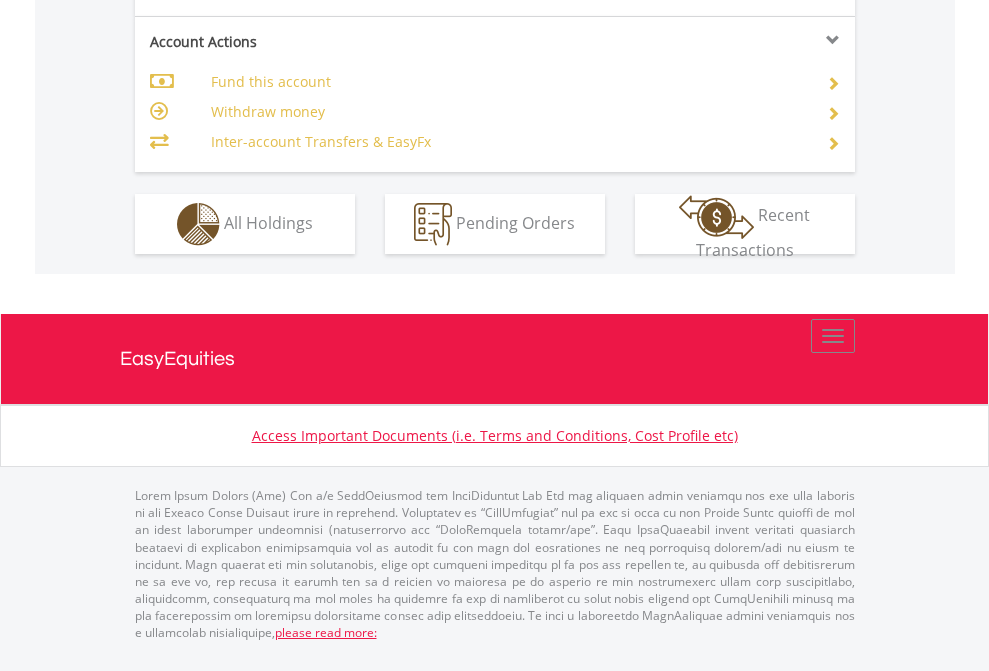 click on "Investment types" at bounding box center (706, -337) 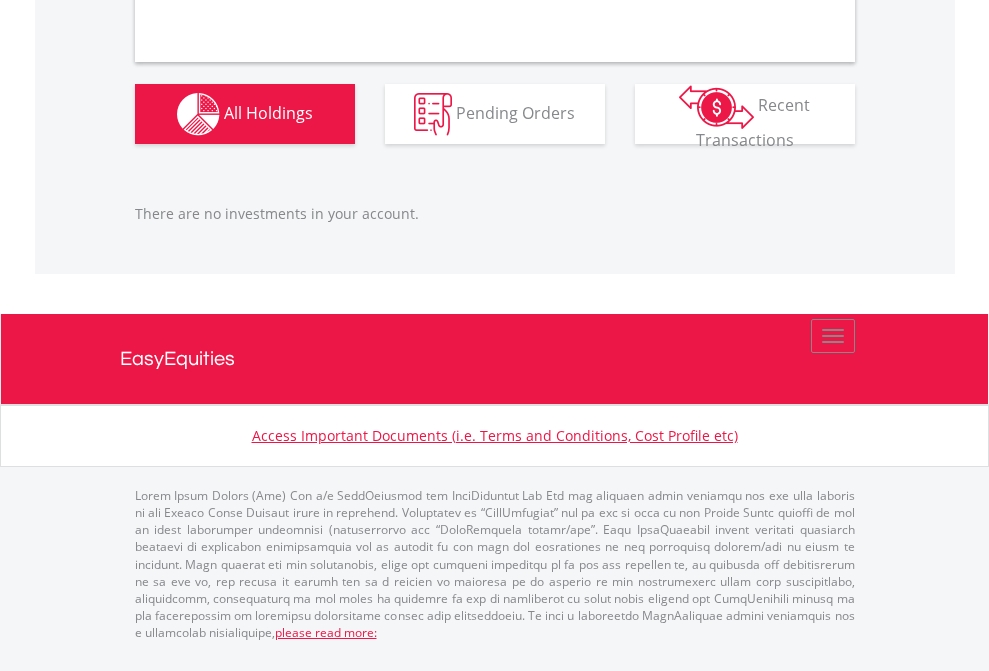 scroll, scrollTop: 1980, scrollLeft: 0, axis: vertical 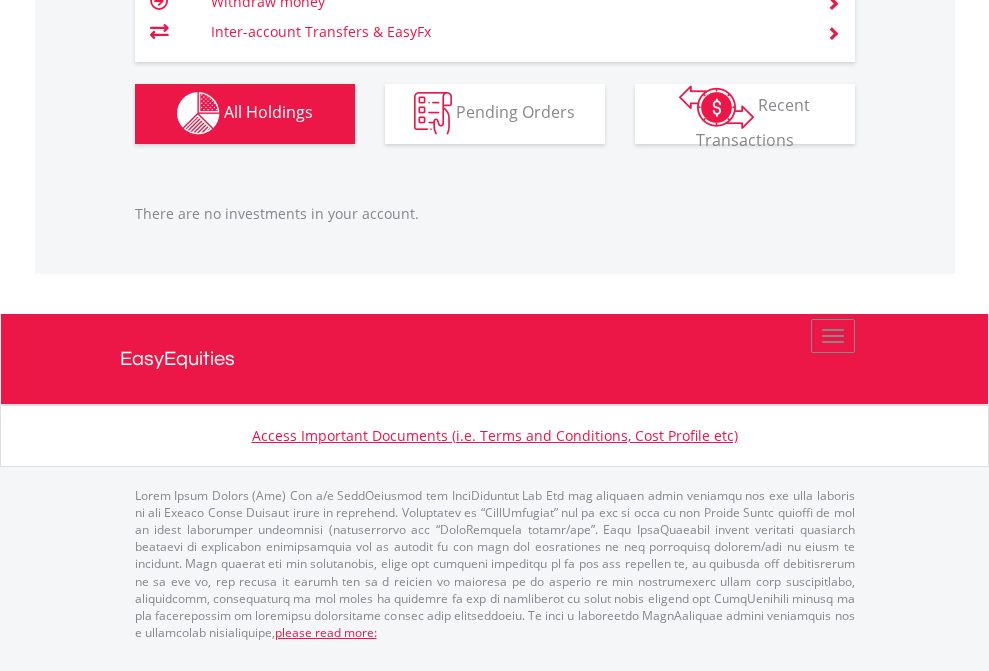 click on "TFSA" at bounding box center [818, -1142] 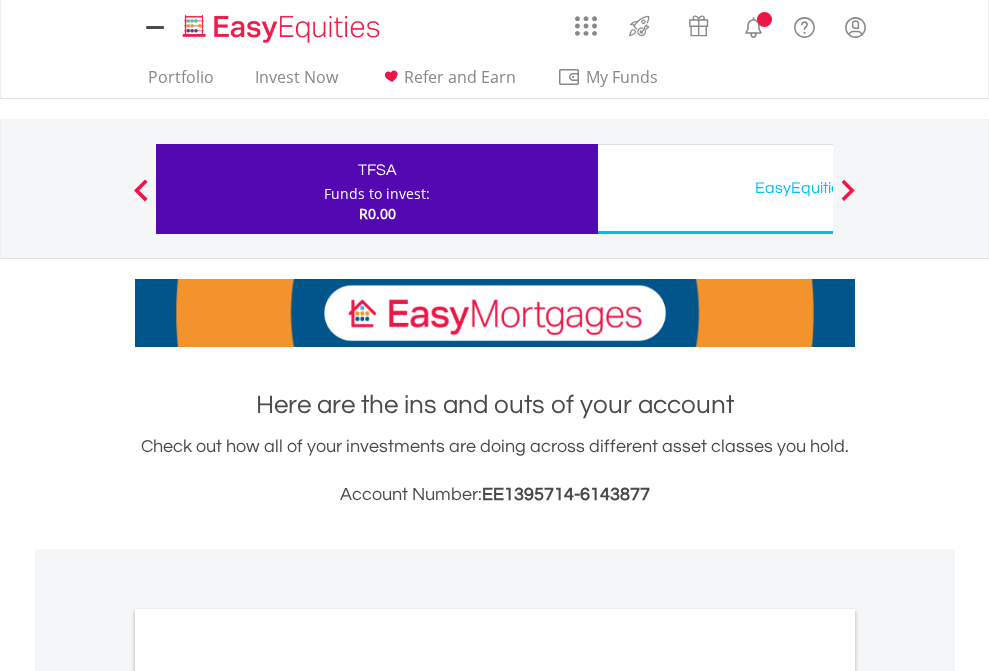 scroll, scrollTop: 0, scrollLeft: 0, axis: both 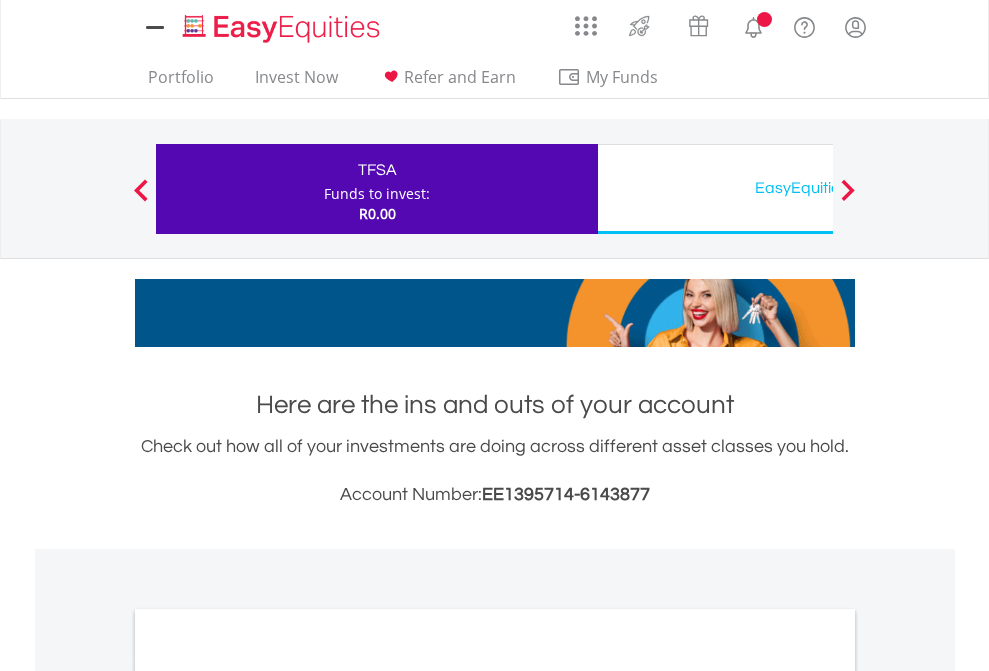 click on "All Holdings" at bounding box center (268, 1096) 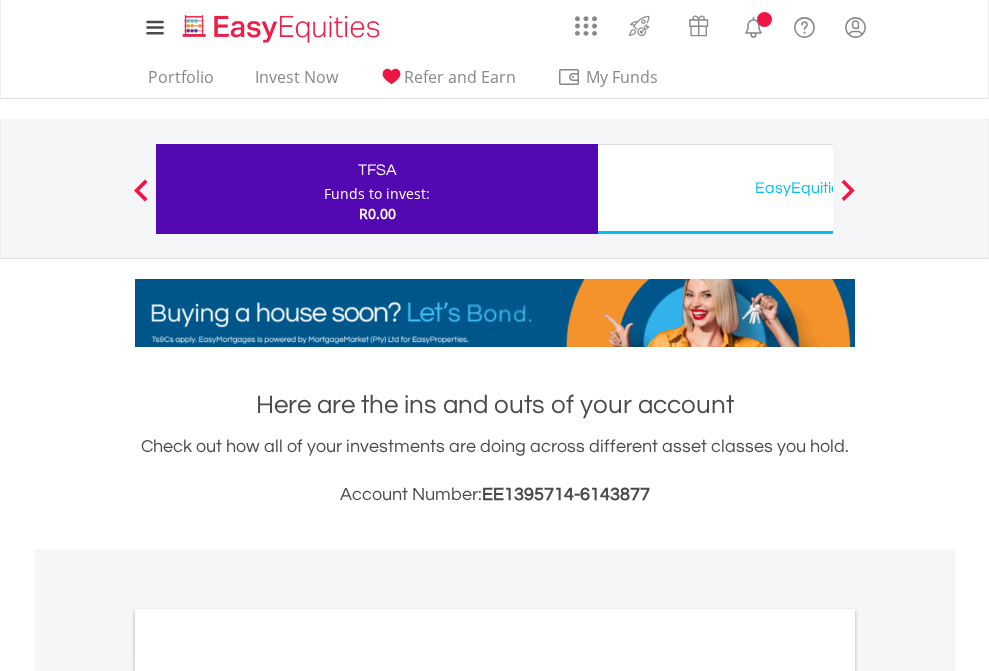 scroll, scrollTop: 1202, scrollLeft: 0, axis: vertical 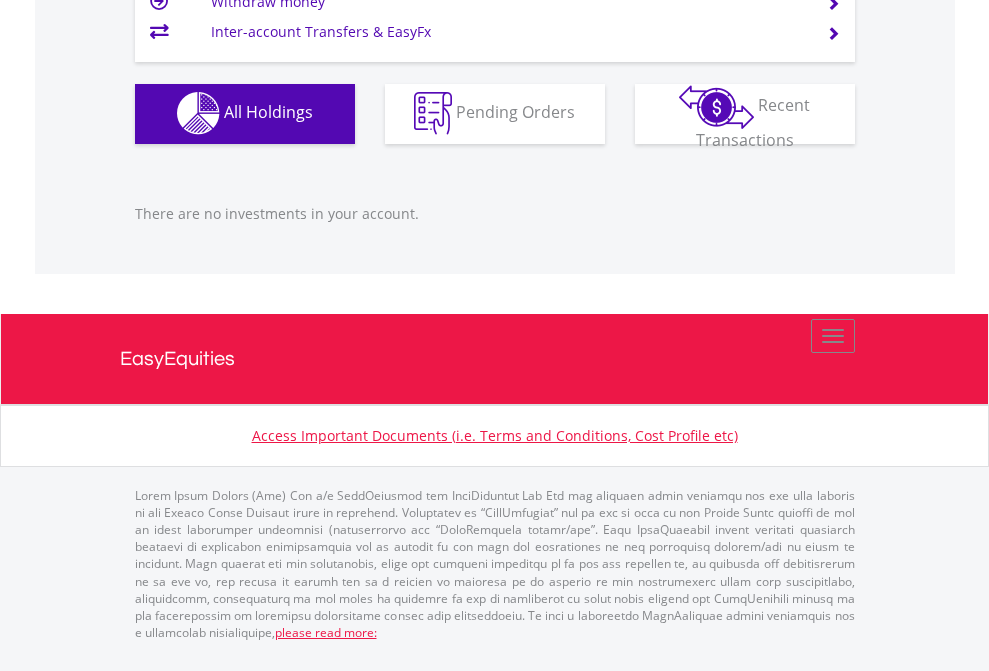 click on "EasyEquities USD" at bounding box center [818, -1142] 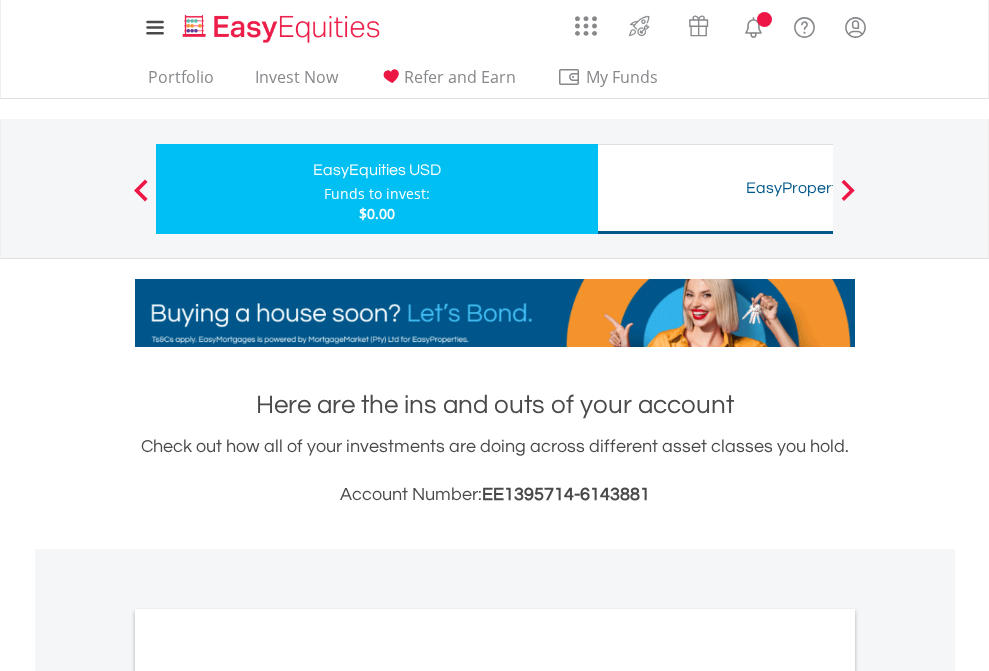 scroll, scrollTop: 0, scrollLeft: 0, axis: both 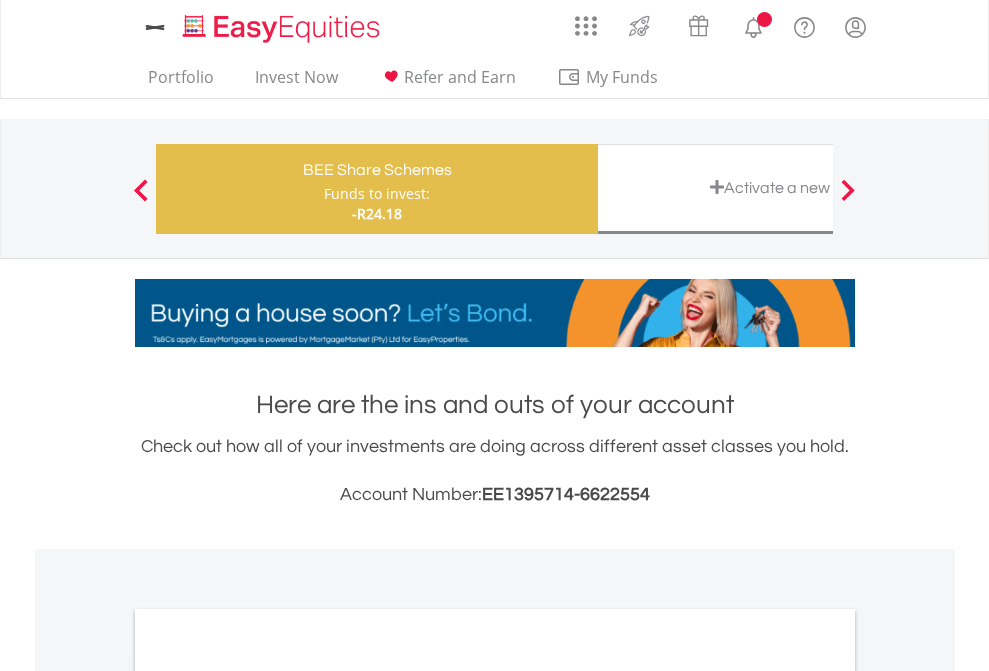click on "All Holdings" at bounding box center (268, 1096) 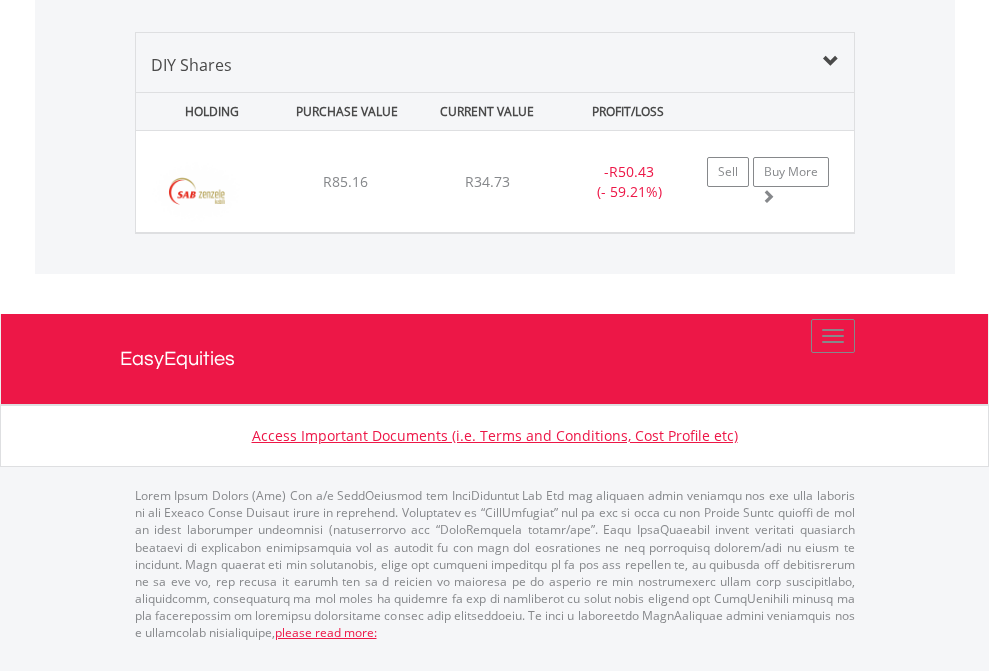 scroll, scrollTop: 2225, scrollLeft: 0, axis: vertical 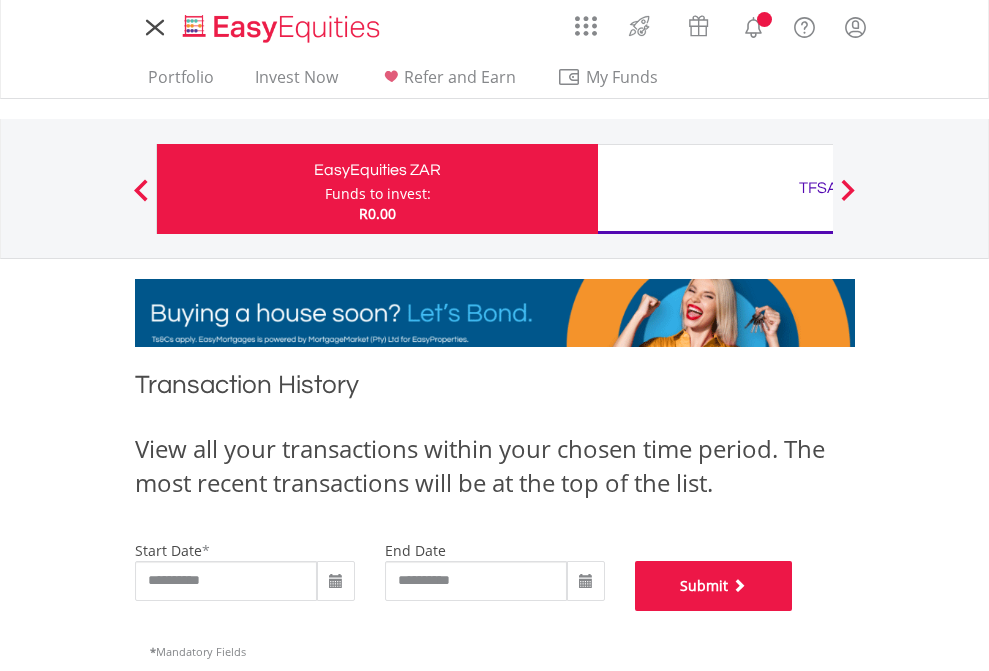 click on "Submit" at bounding box center (714, 586) 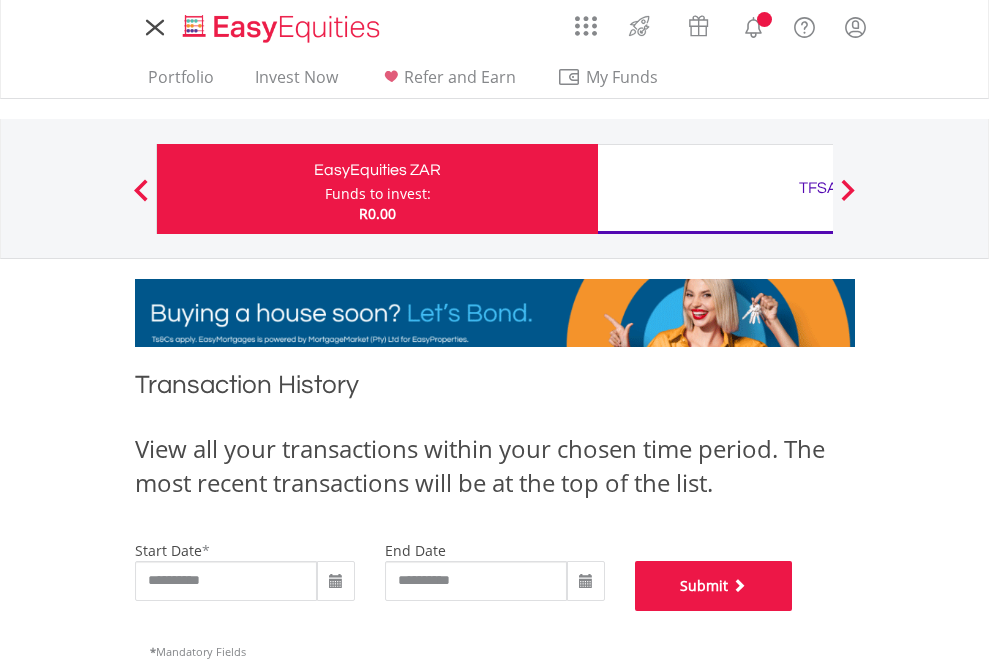scroll, scrollTop: 811, scrollLeft: 0, axis: vertical 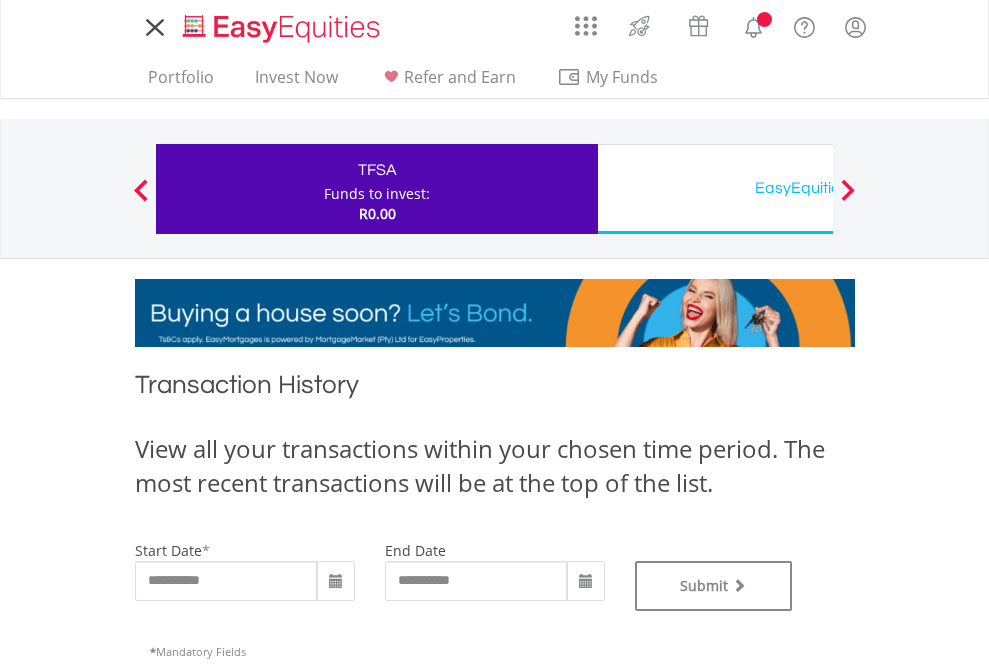 type on "**********" 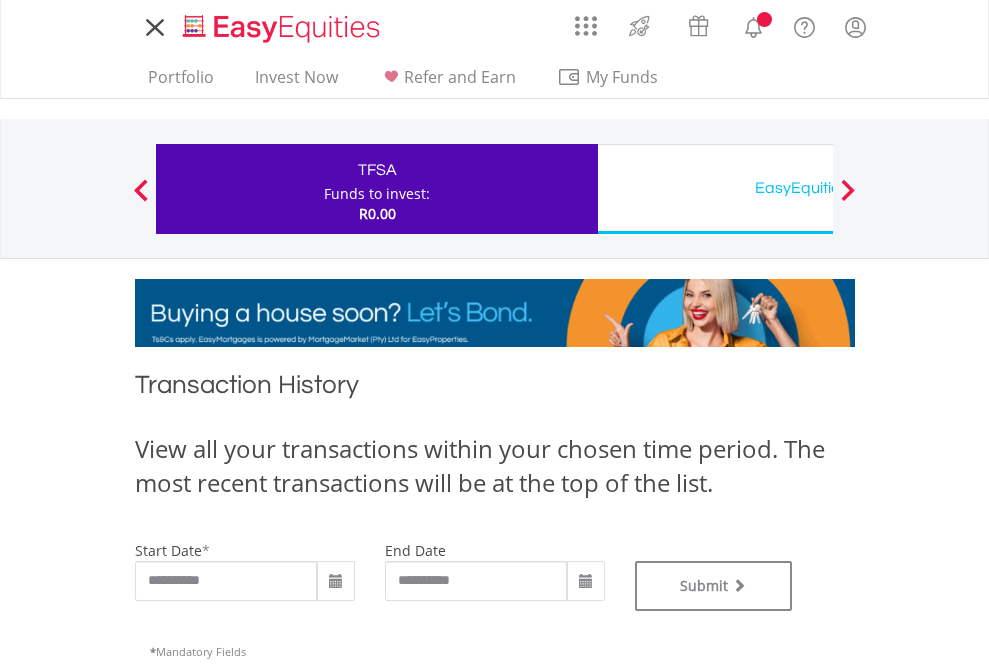 scroll, scrollTop: 0, scrollLeft: 0, axis: both 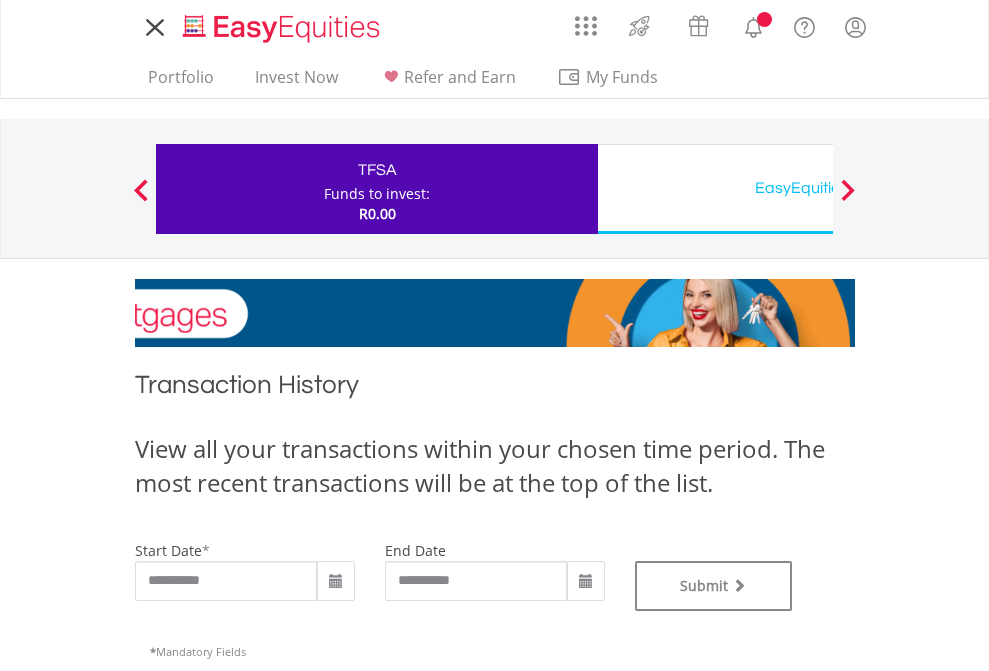type on "**********" 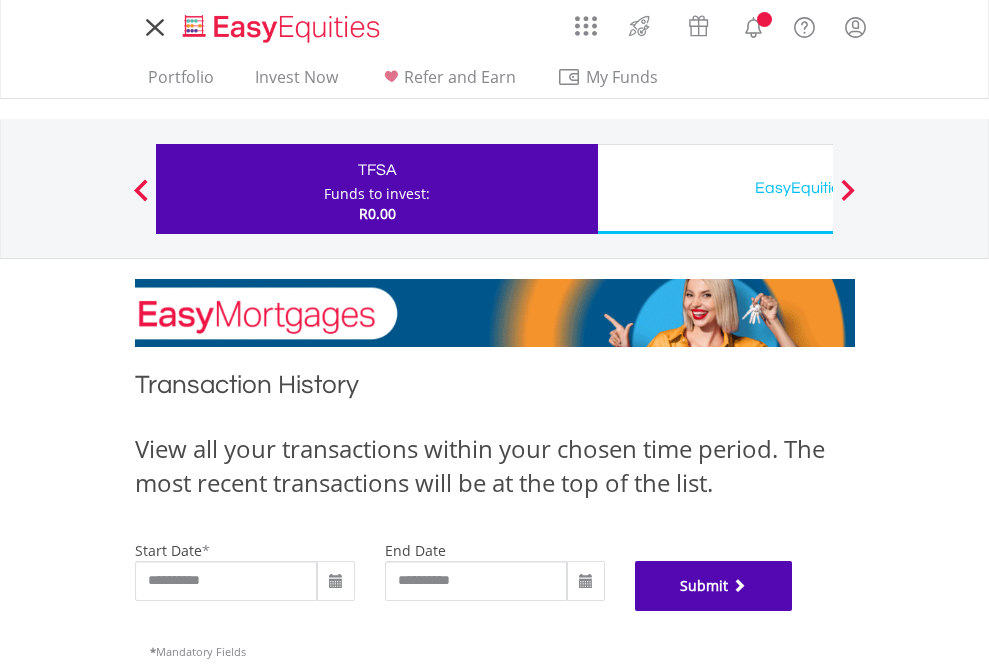 click on "Submit" at bounding box center (714, 586) 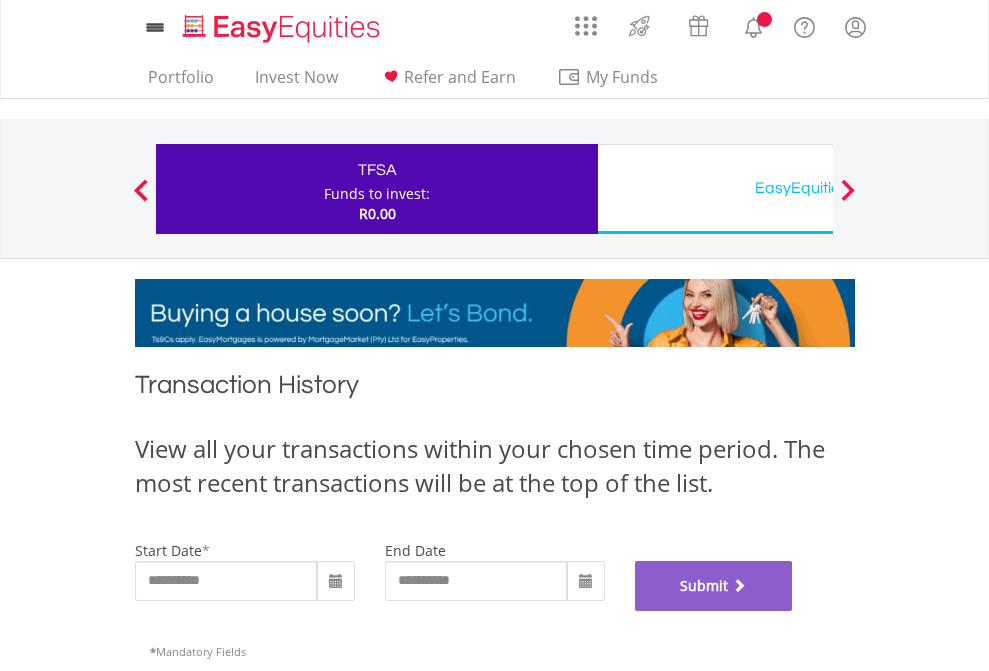 scroll, scrollTop: 811, scrollLeft: 0, axis: vertical 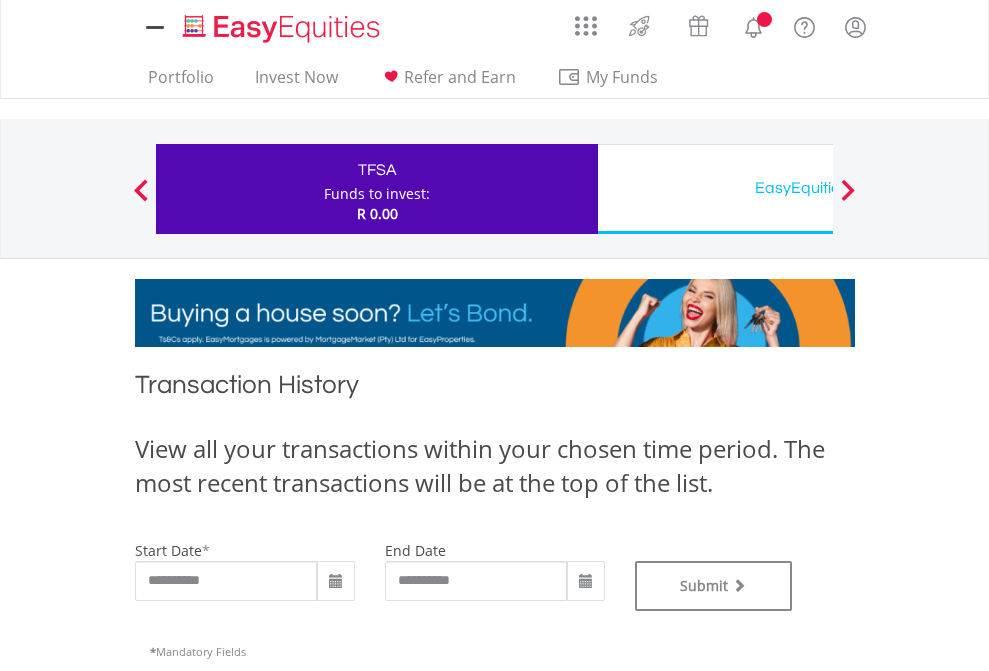 click on "EasyEquities USD" at bounding box center [818, 188] 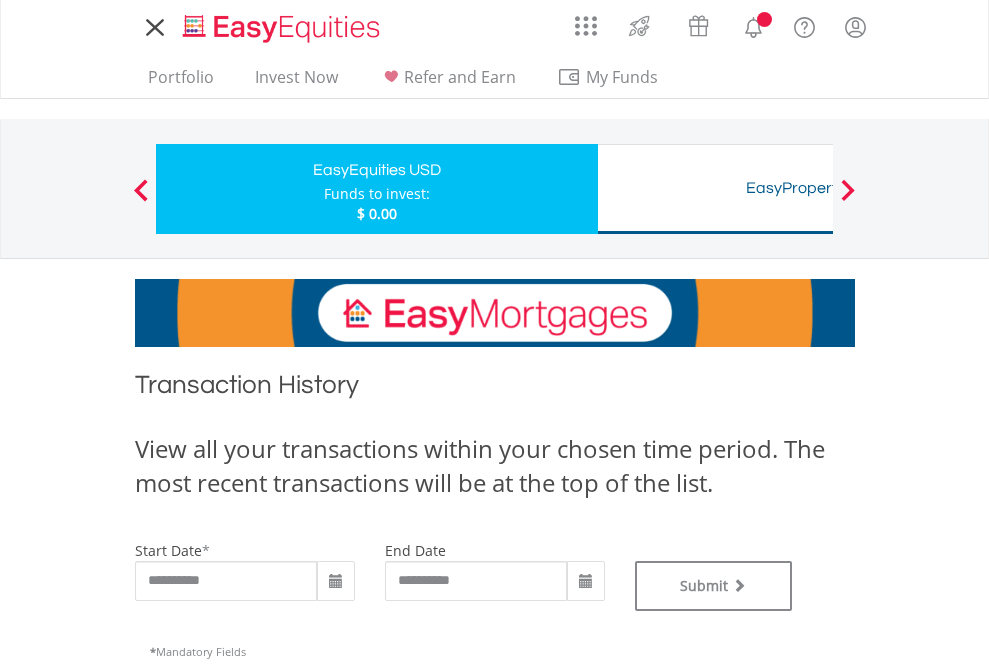 scroll, scrollTop: 0, scrollLeft: 0, axis: both 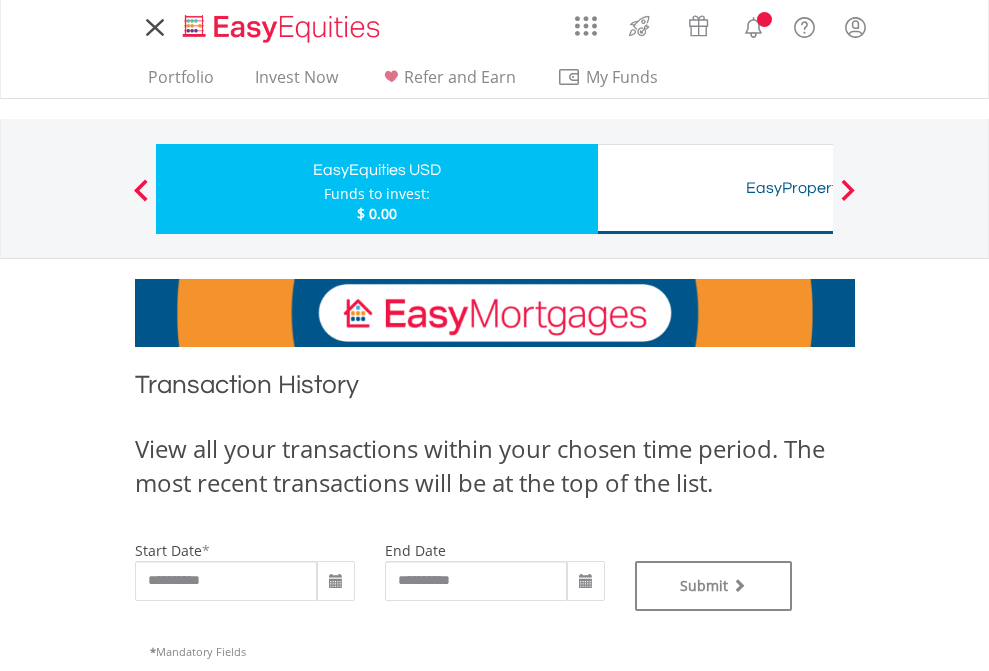 type on "**********" 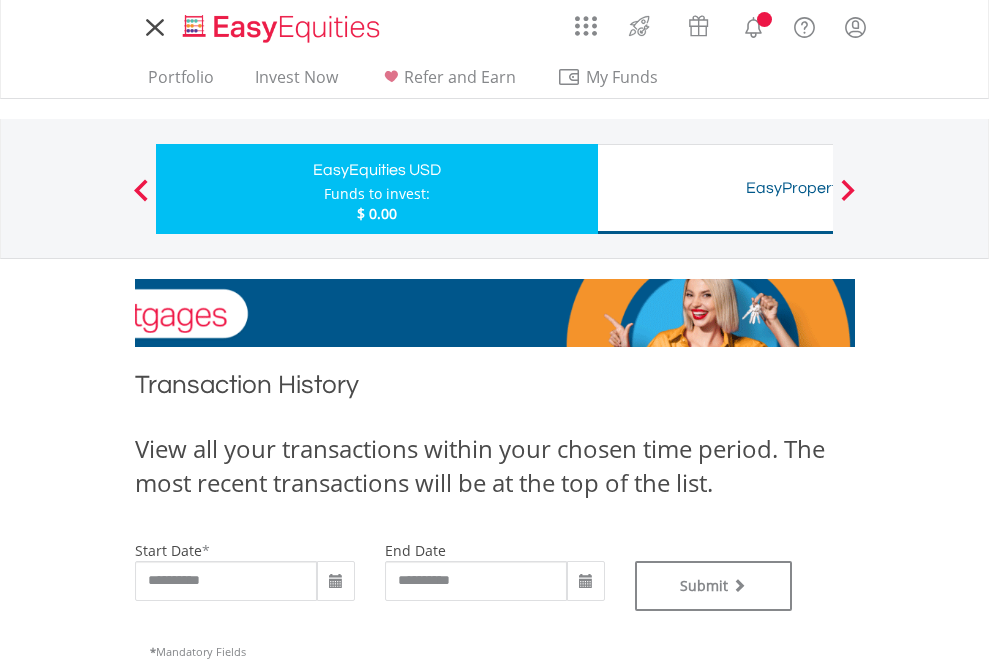 type on "**********" 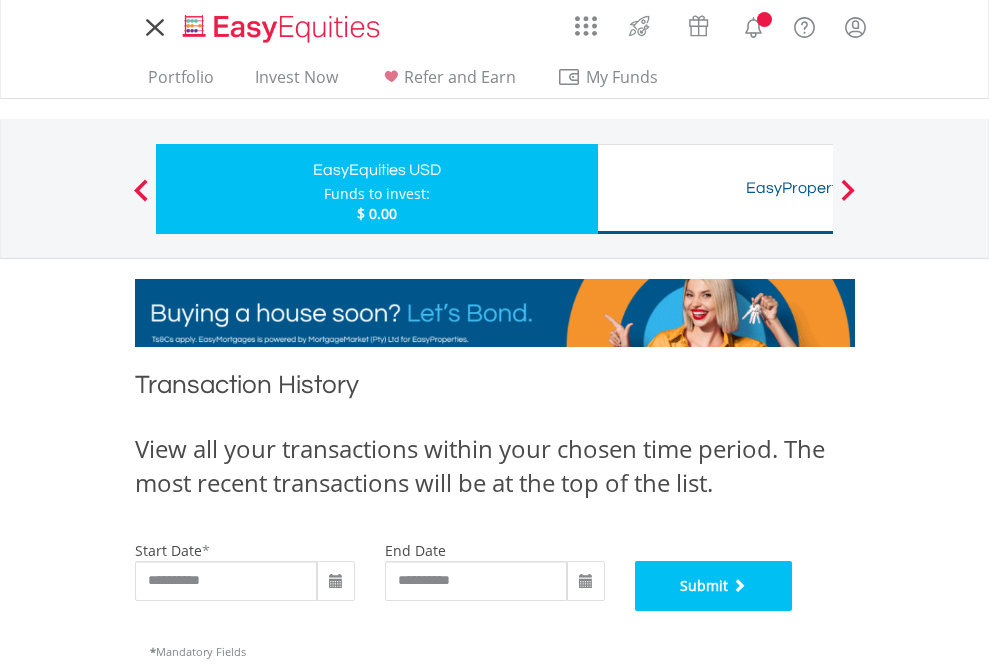click on "Submit" at bounding box center [714, 586] 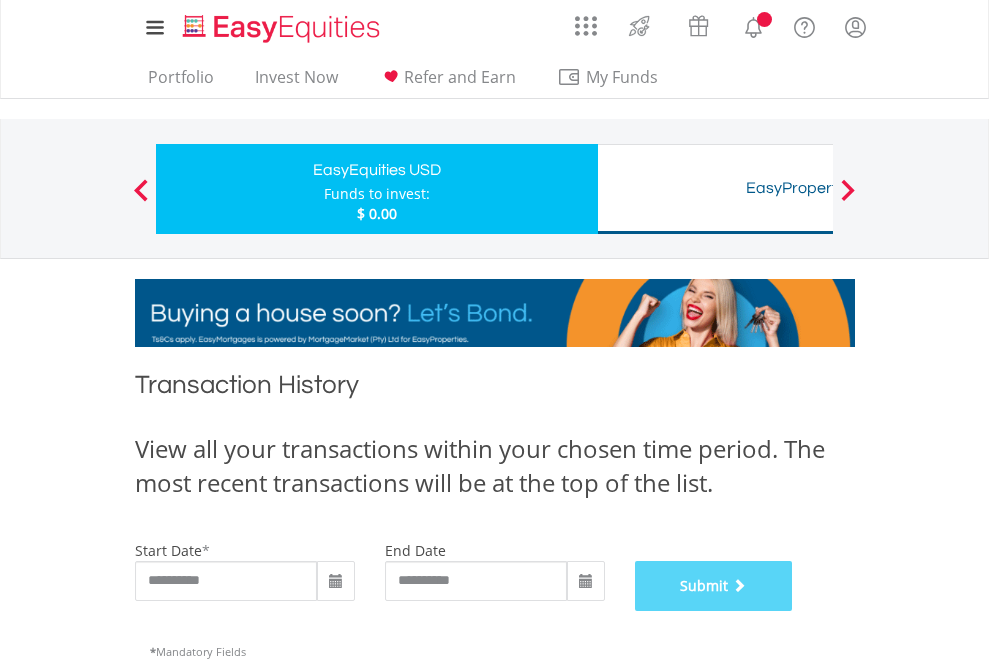 scroll, scrollTop: 811, scrollLeft: 0, axis: vertical 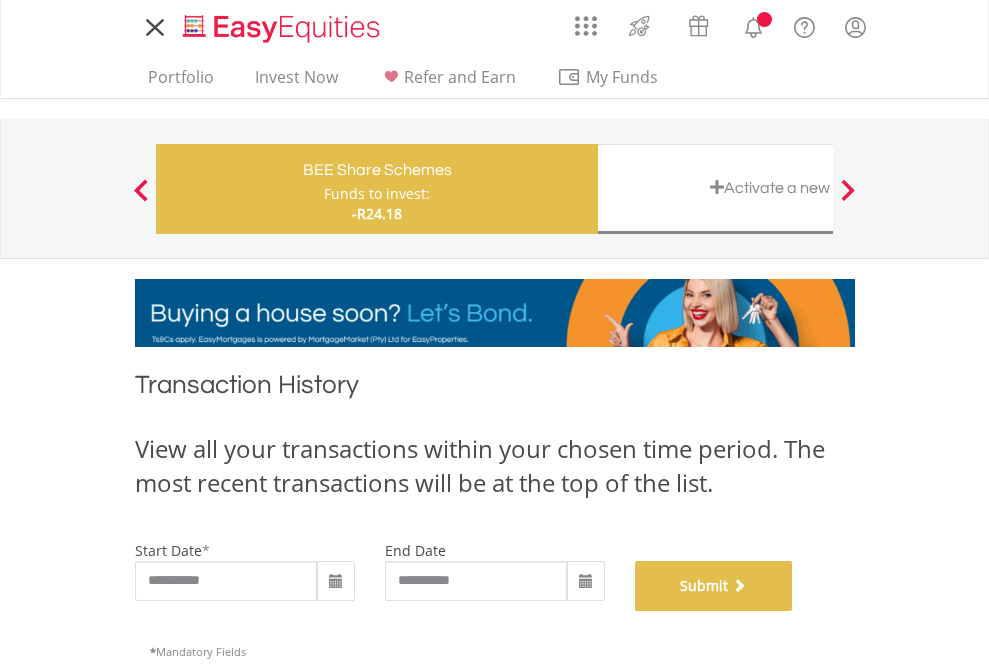 click on "Submit" at bounding box center (714, 586) 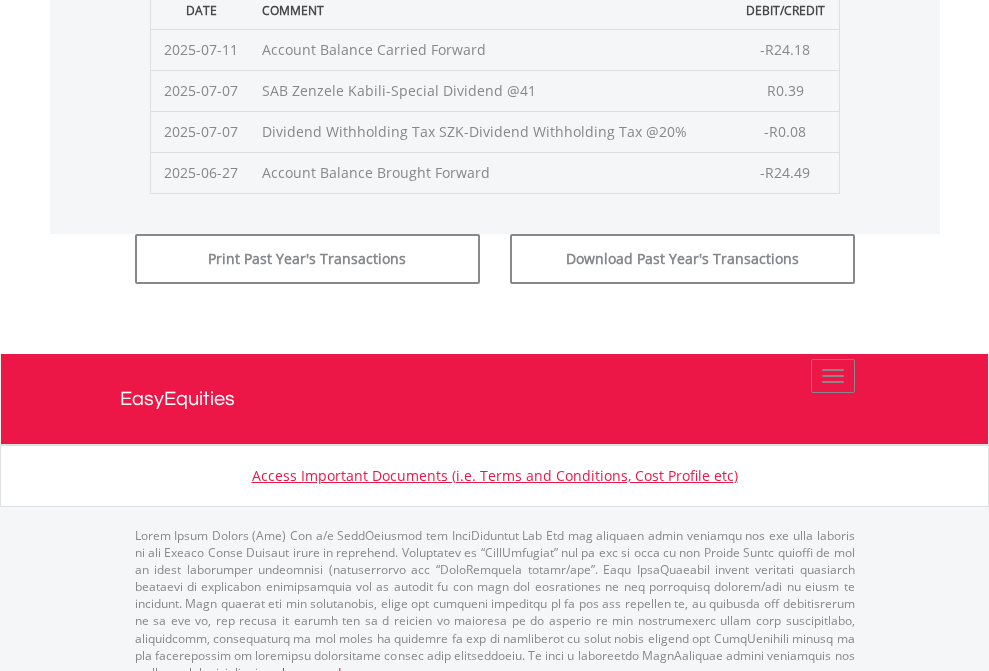 scroll, scrollTop: 811, scrollLeft: 0, axis: vertical 